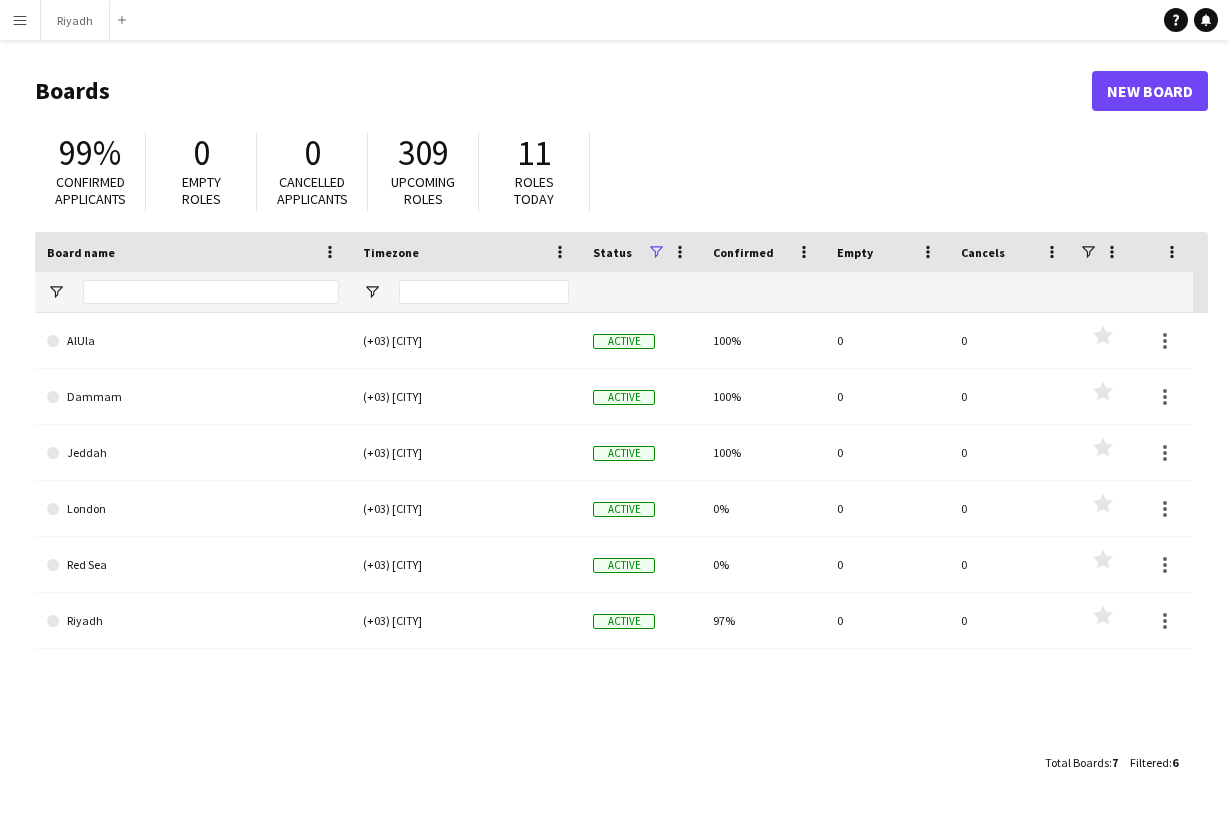 scroll, scrollTop: 0, scrollLeft: 0, axis: both 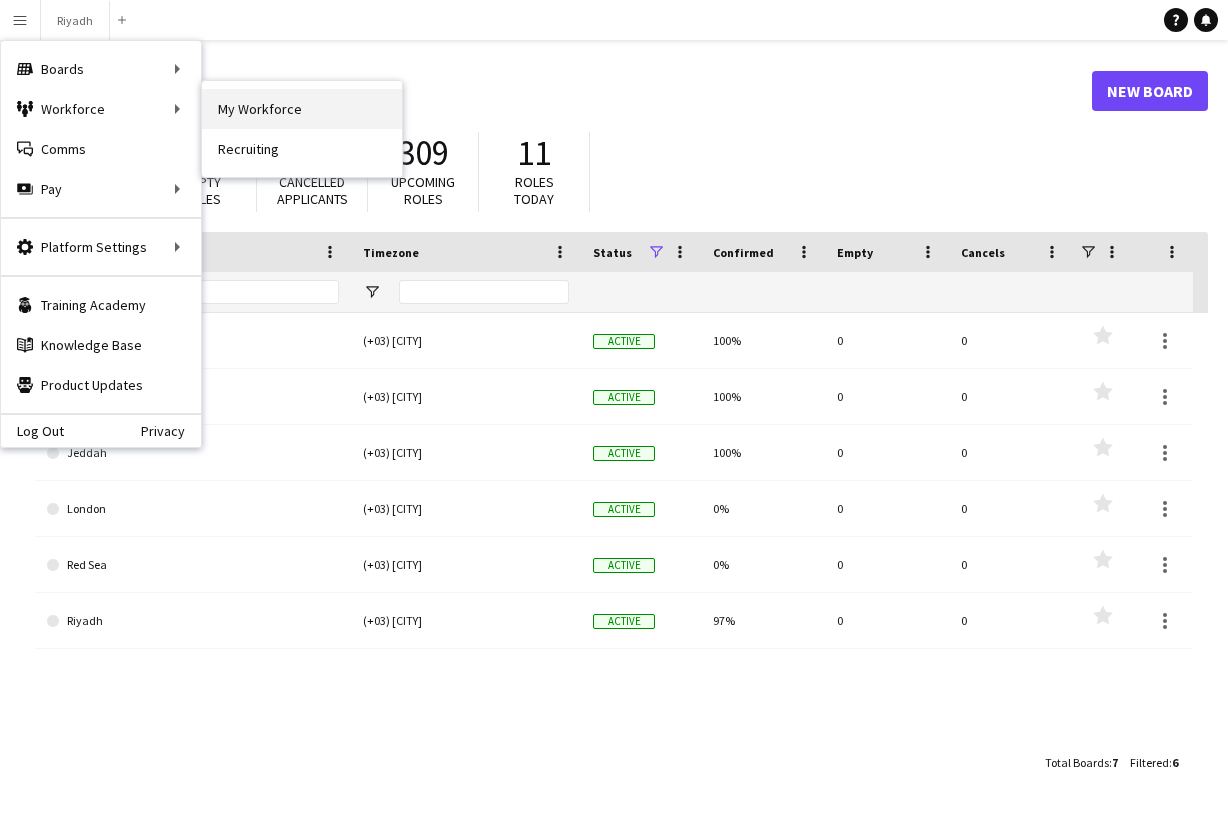 click on "My Workforce" at bounding box center [302, 109] 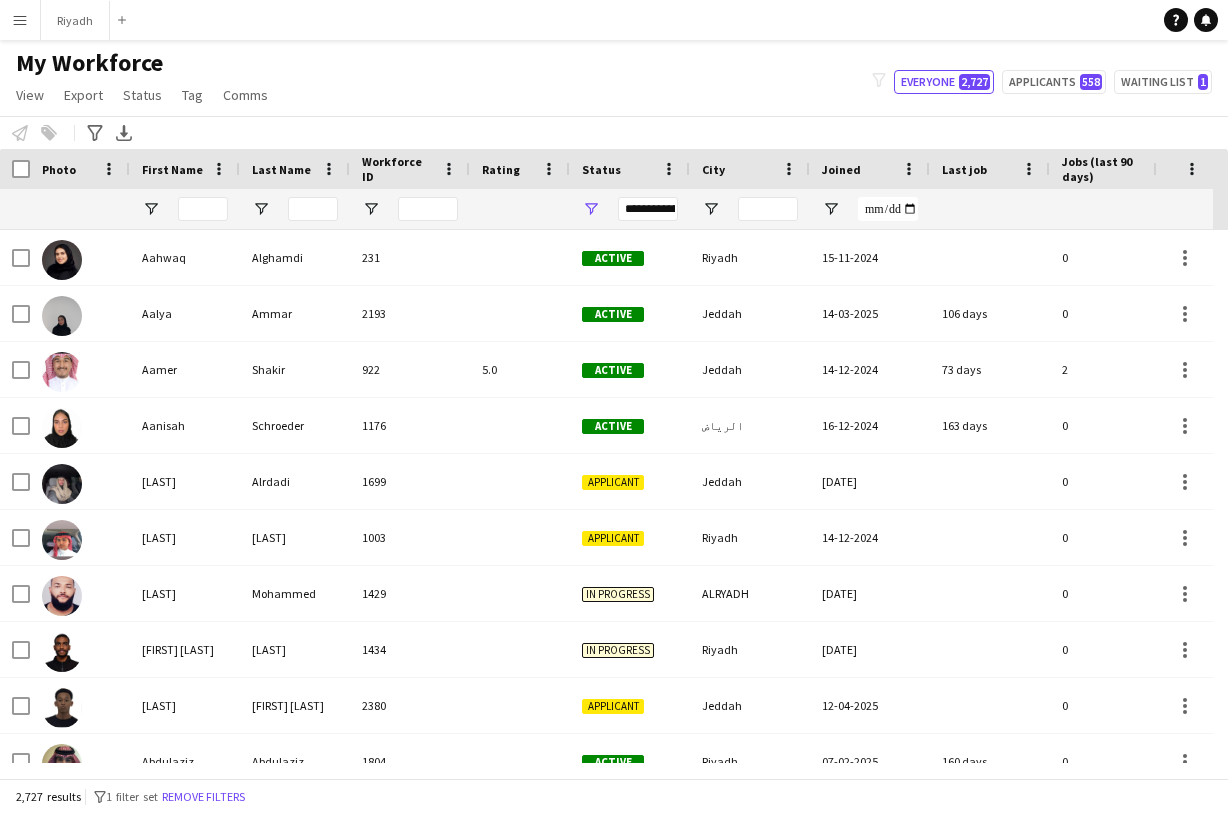 click on "View   Views  Default view New view Update view Delete view Edit name Customise view Customise filters Reset Filters Reset View Reset All  Export  New starters report Export as XLSX Export as PDF  Status  Edit  Tag  New tag  Edit tag  (English) 01 No English (27) (English) 02 Basic (112) (English) 03 Conversational (367) (English) 04 Advanced (455) (English) 05 Fluent  (198) (Experience) 01 Newbies (637) (Experience) 02 Experienced (372) (Experience) 03 GOATS (109) (PPSS) 01 P (36) (PPSS) 02 IP (354) (PPSS) 03 VIP (468) (PPSS) 04 VVIP  (217) (PPSS) 05 VVVIP  (74) (PPSS) 00 Security (13) (Role) 01 Traffic Marshal (16) (Role) 02 Usher (136) (Role) 03 Premium Usher (271) (Role) 04 Host & Hostesses (401) (Role) 05 VIP Host & Hostesses (195) (Role) 06 Tour Guide (134) (Role) 07 Business Tour Guide (35) (Role) 08 Protocol (72) (Role) 09 SUPERVISOR “B”  (85) (Role) 10 SUPERVISOR "A"  (10) (Role) 11 SENIOR SUPERVISOR  (7) (Role) 12 PM  “A”  (7) (Role) 13 SENIOR PM  (0) (Role) 14 Promoter (15)  Add to tag" 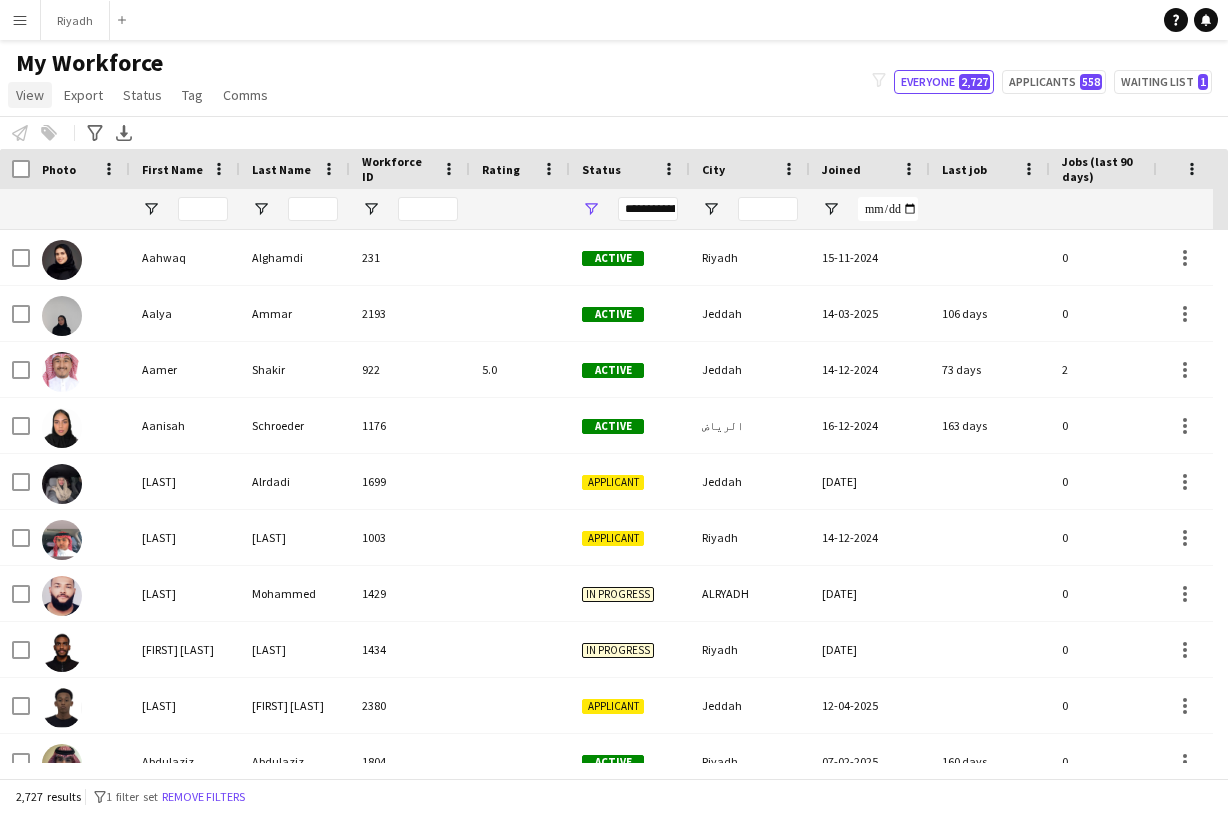 click on "View" 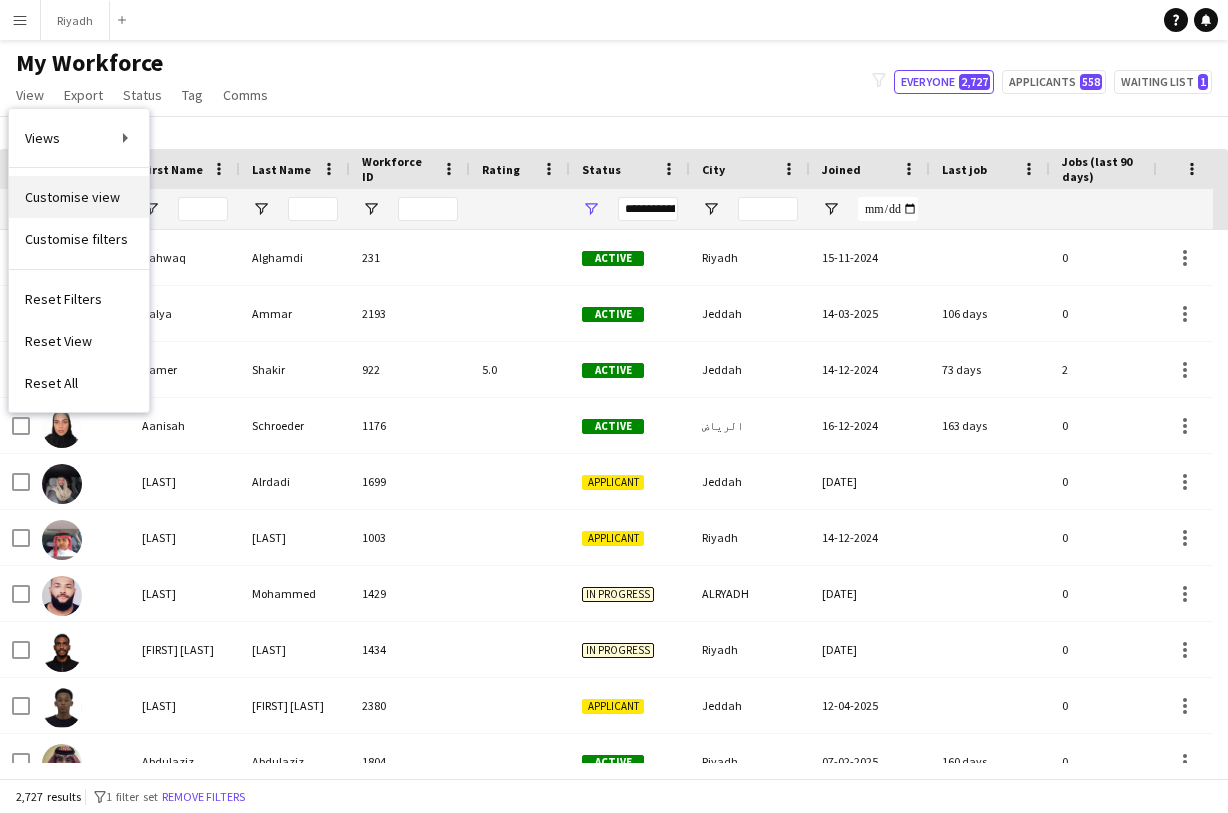 click on "Customise view" at bounding box center [72, 197] 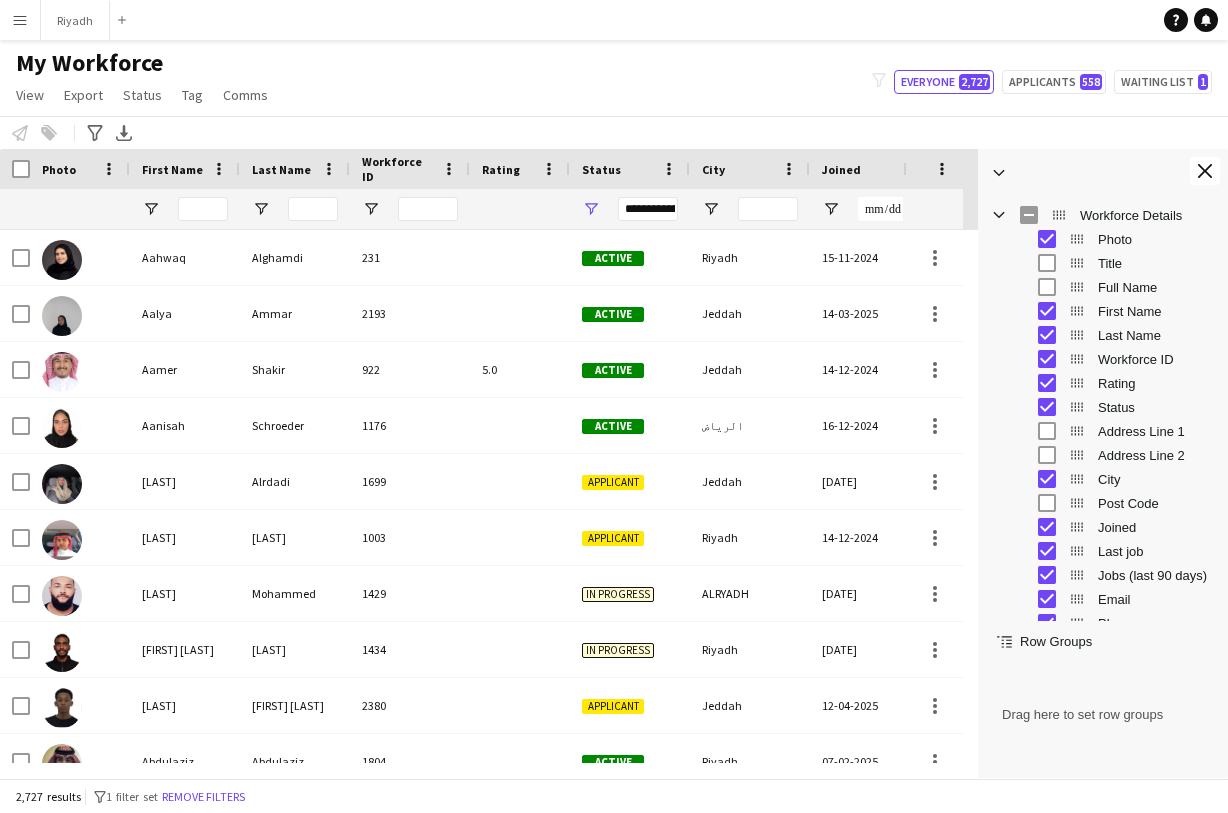 scroll, scrollTop: 0, scrollLeft: 0, axis: both 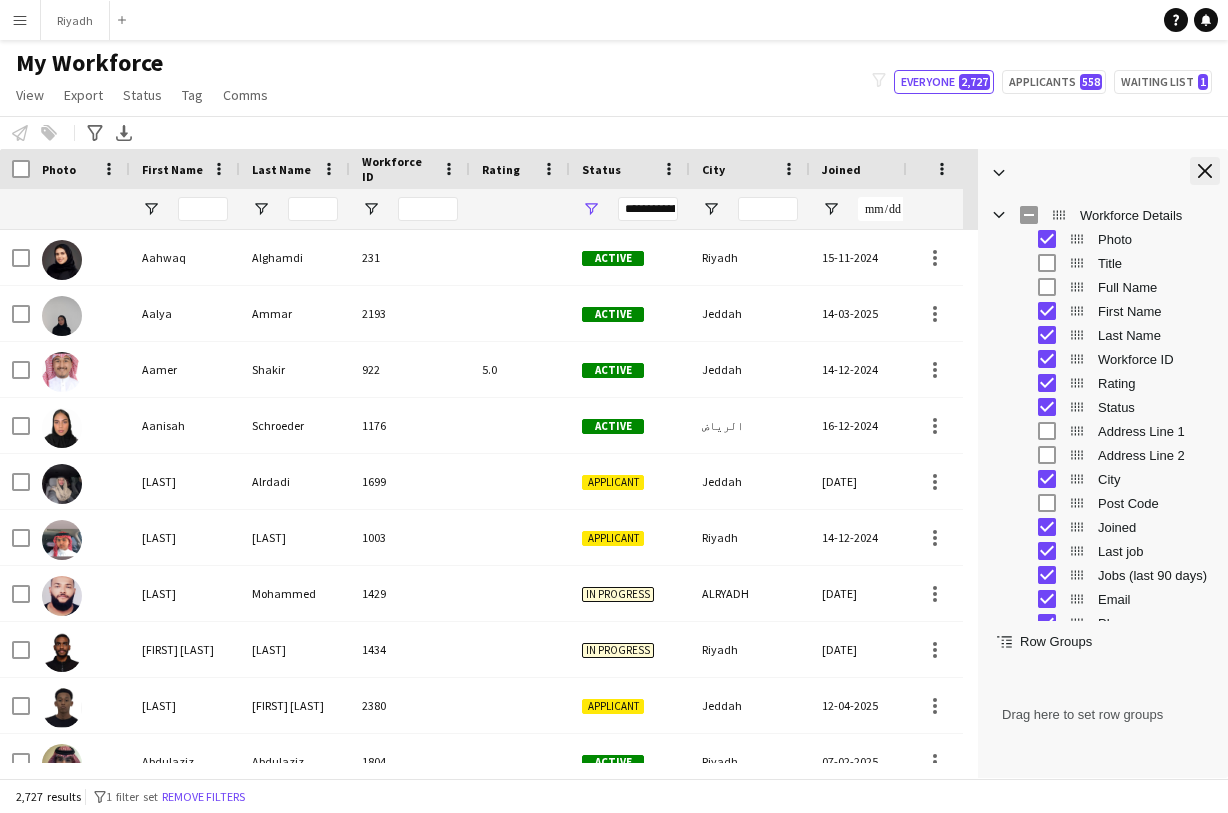 click on "Close tool panel" 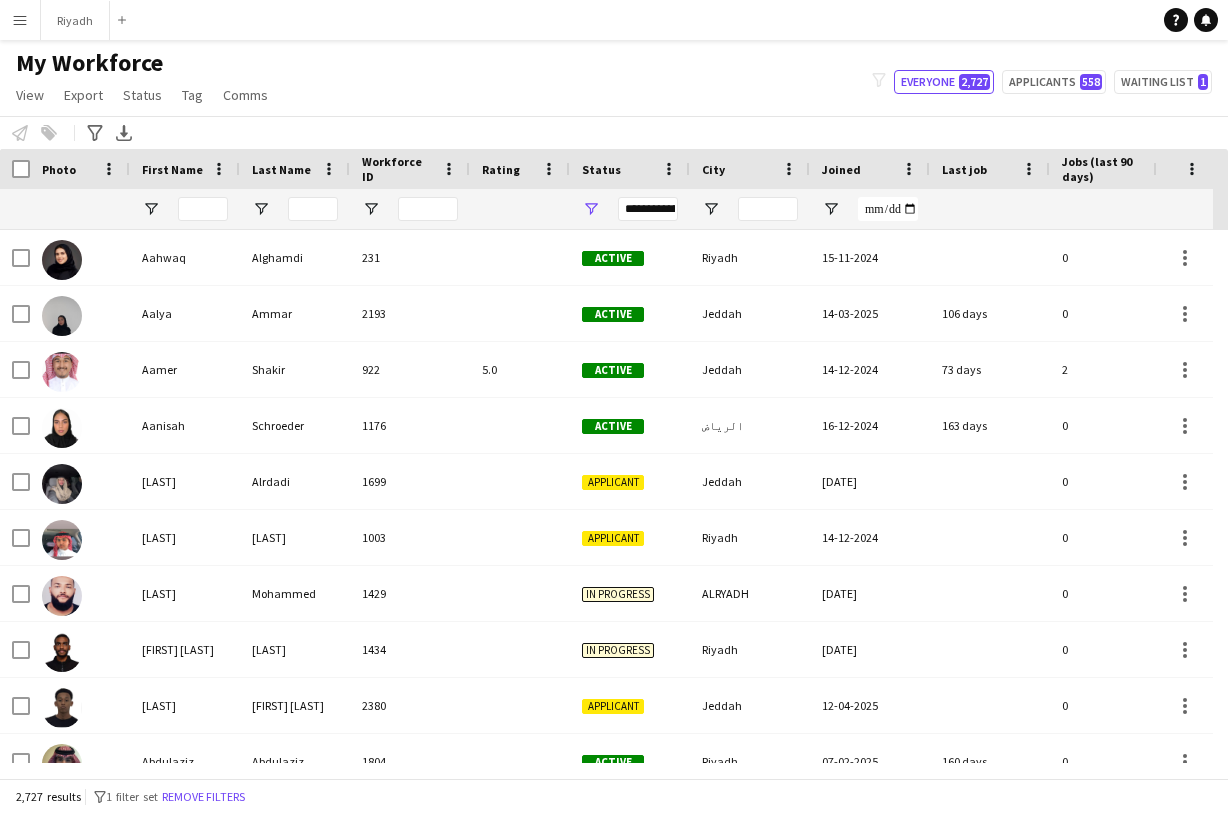 click on "Menu" at bounding box center (20, 20) 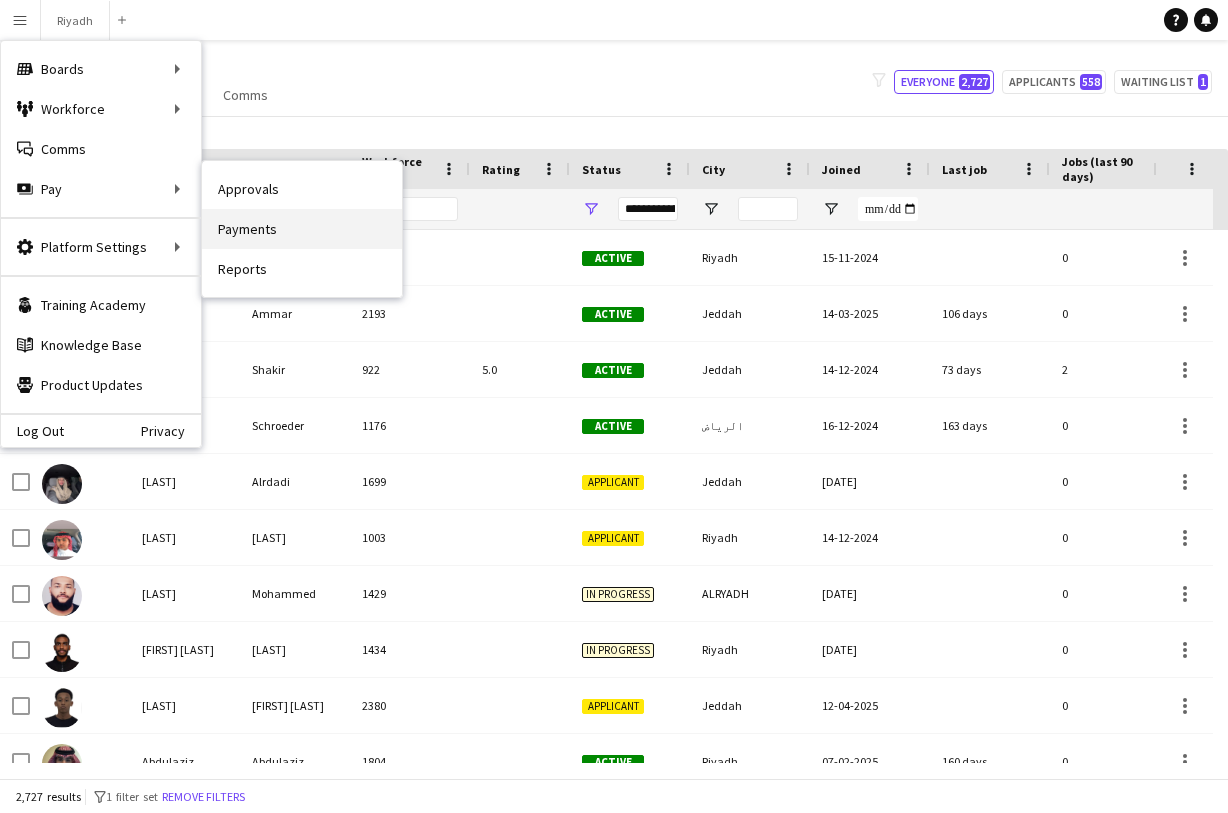 click on "Payments" at bounding box center [302, 229] 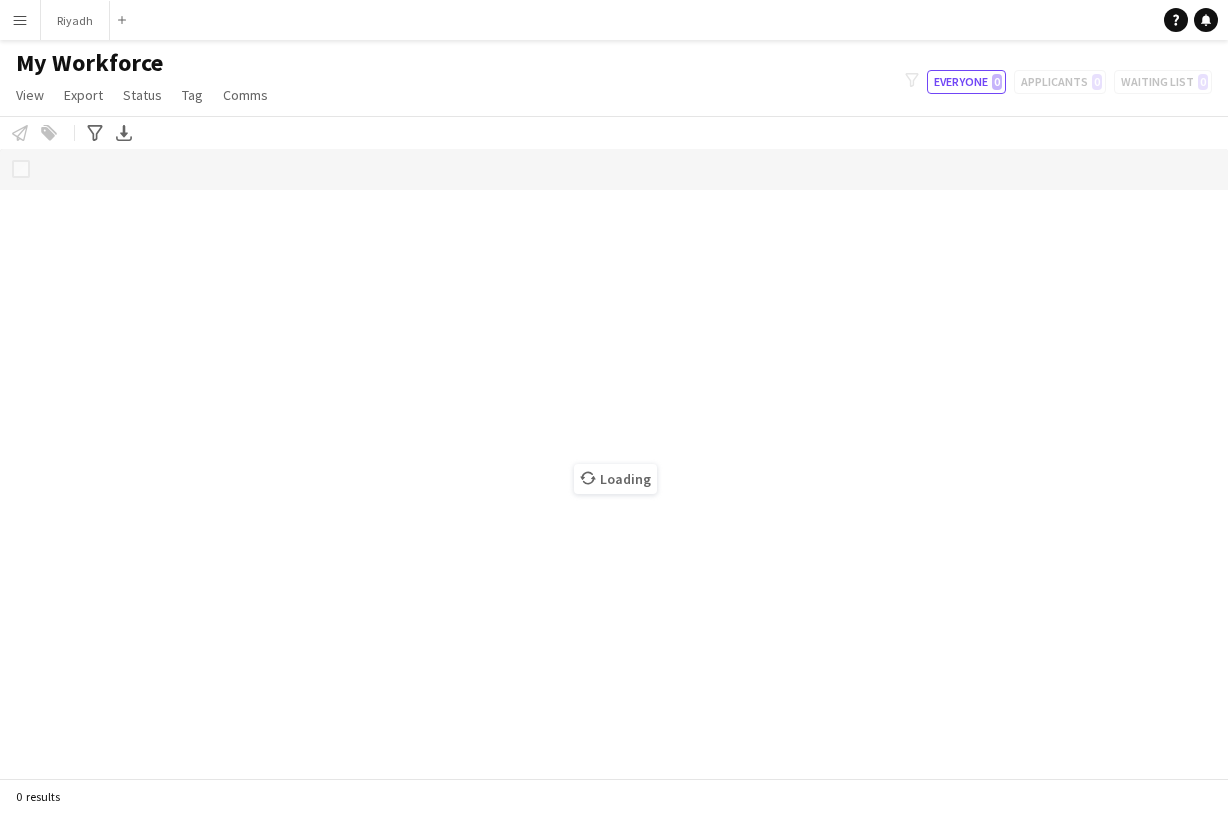 click on "Menu" at bounding box center (20, 20) 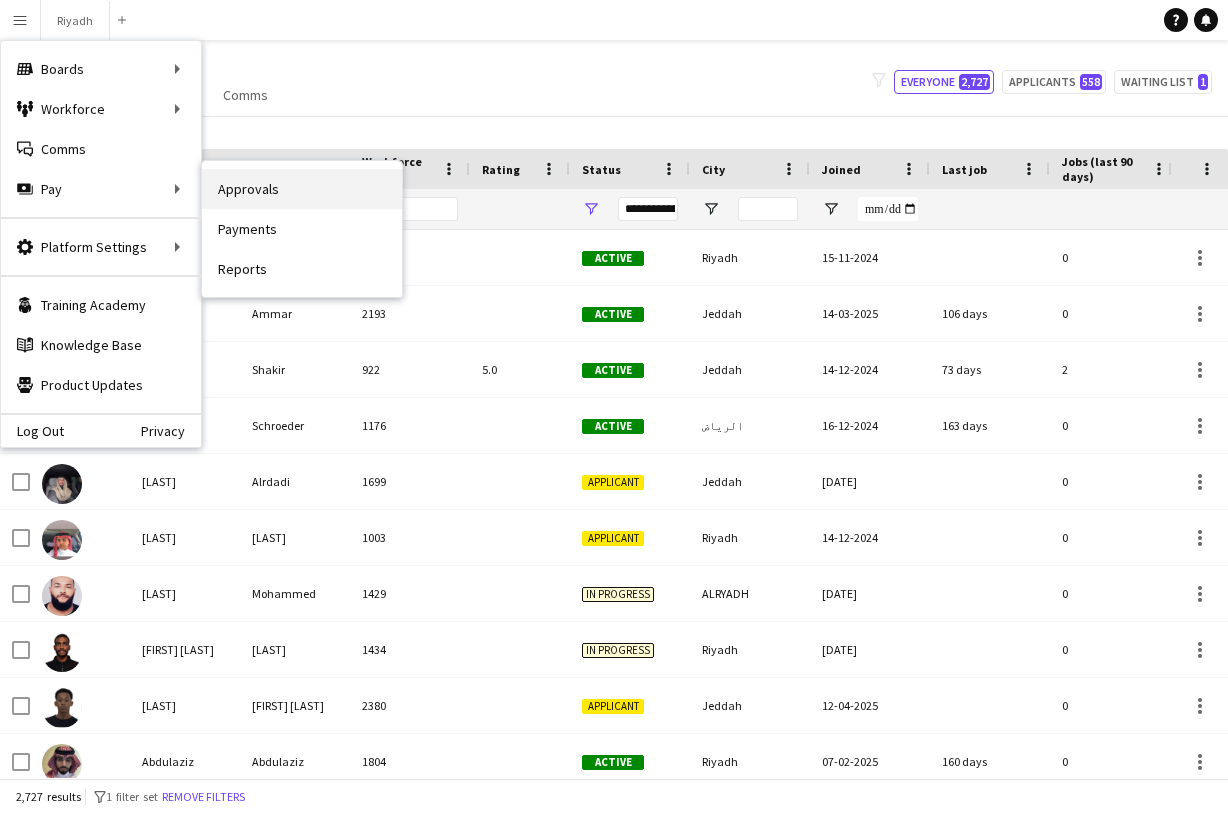 click on "Approvals" at bounding box center (302, 189) 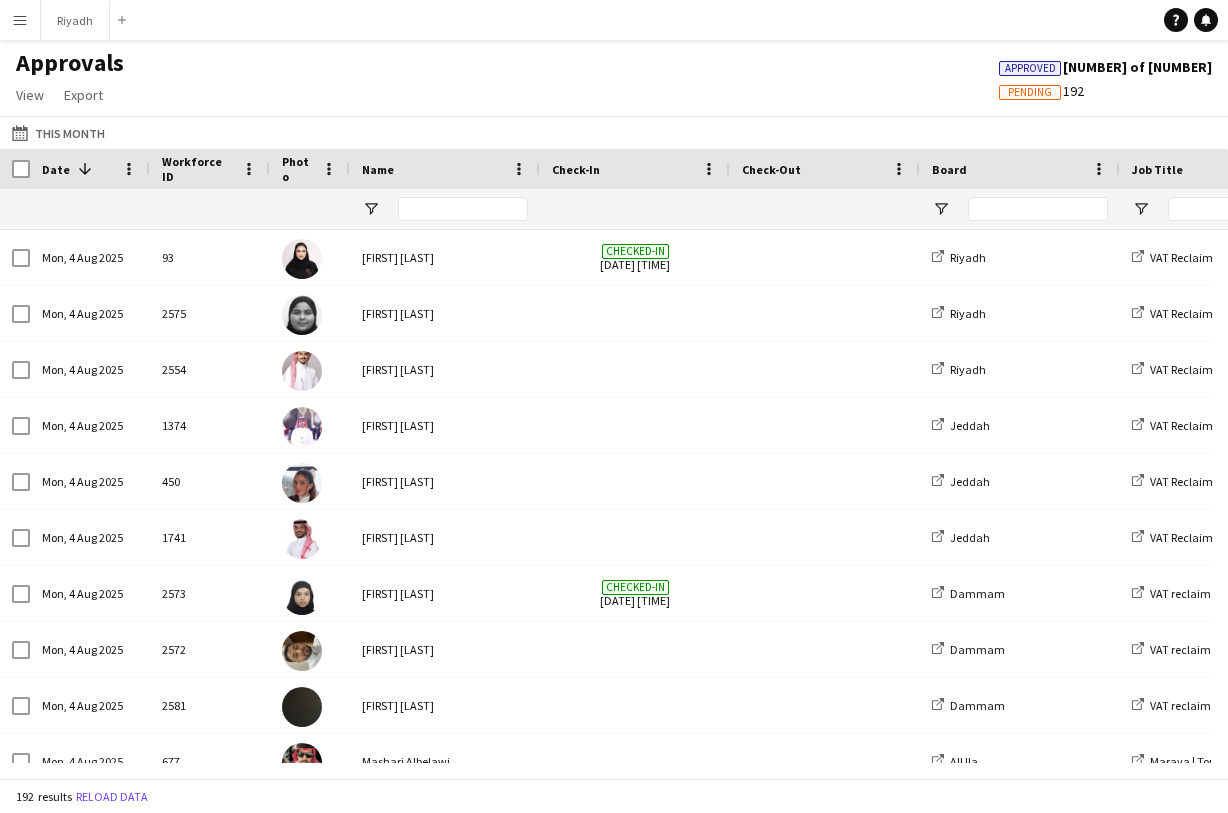 click on "Menu" at bounding box center (20, 20) 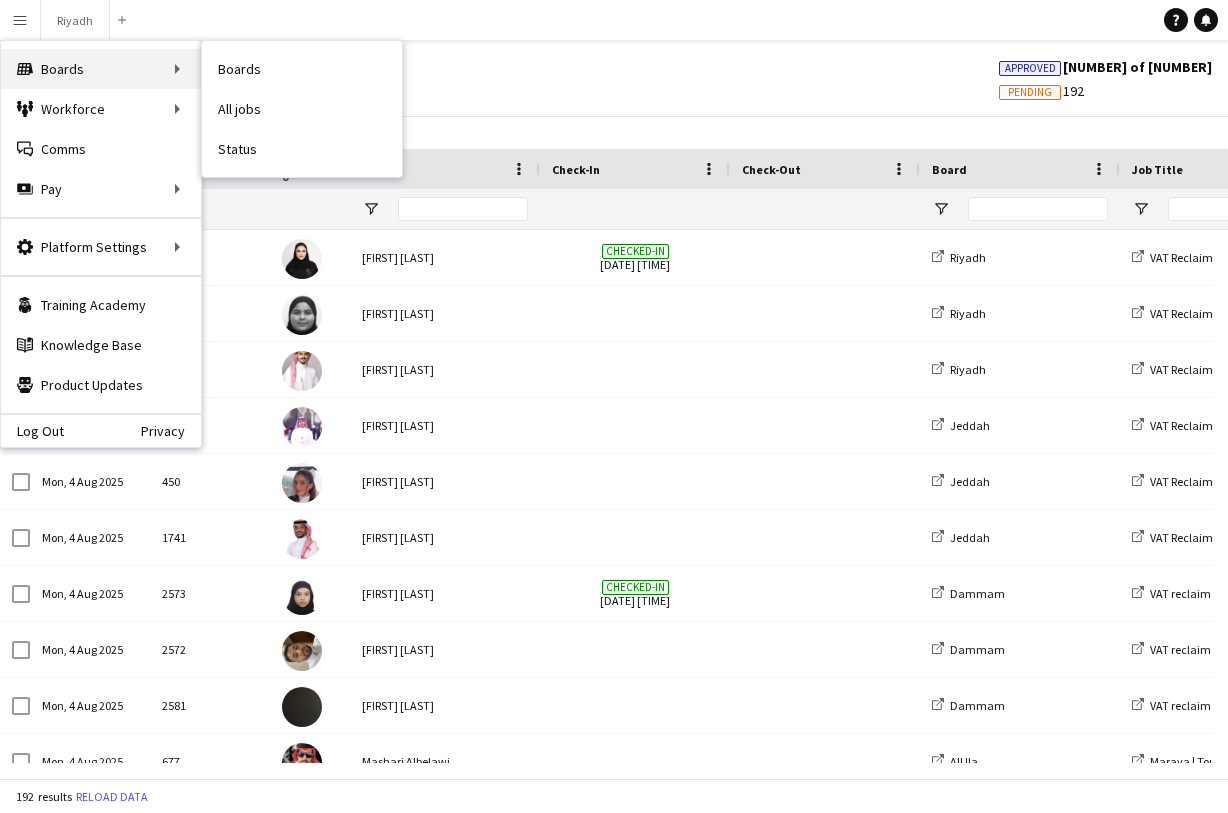 click on "Boards
Boards" at bounding box center (101, 69) 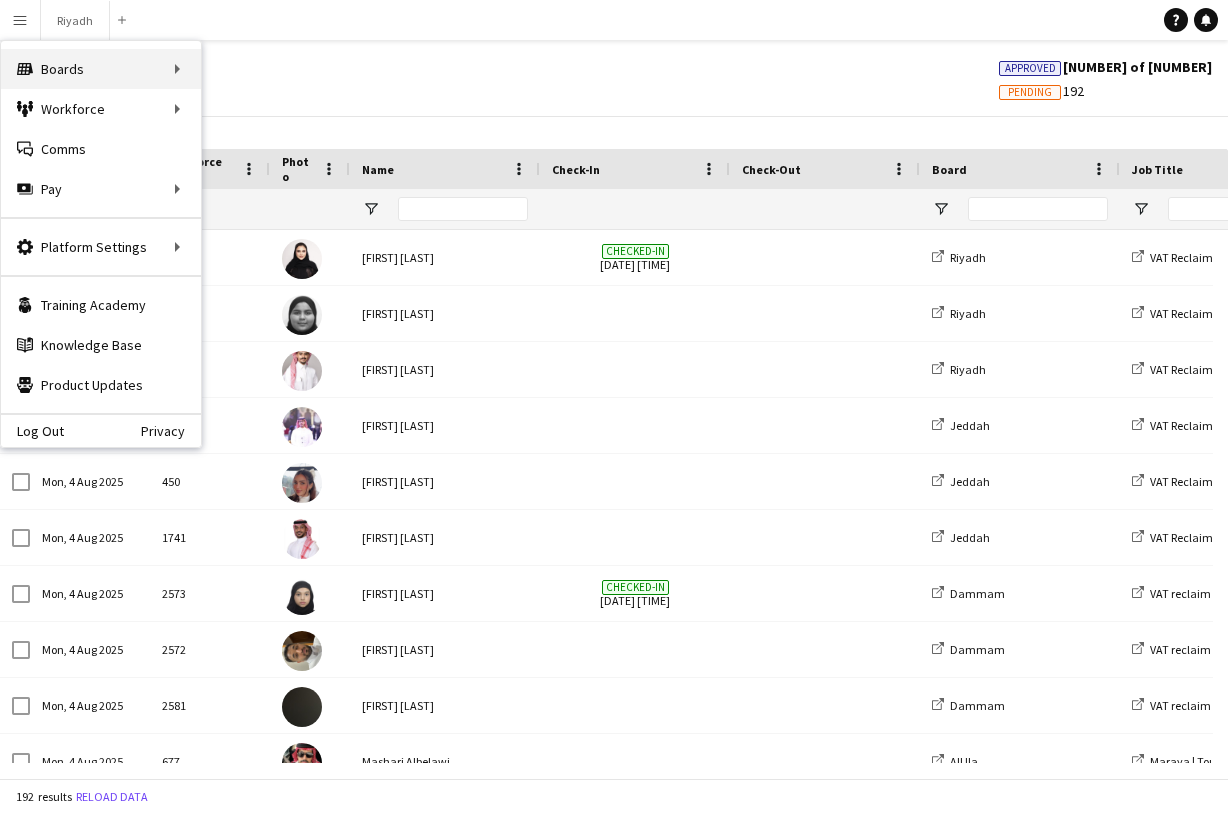 click on "Boards
Boards" at bounding box center (101, 69) 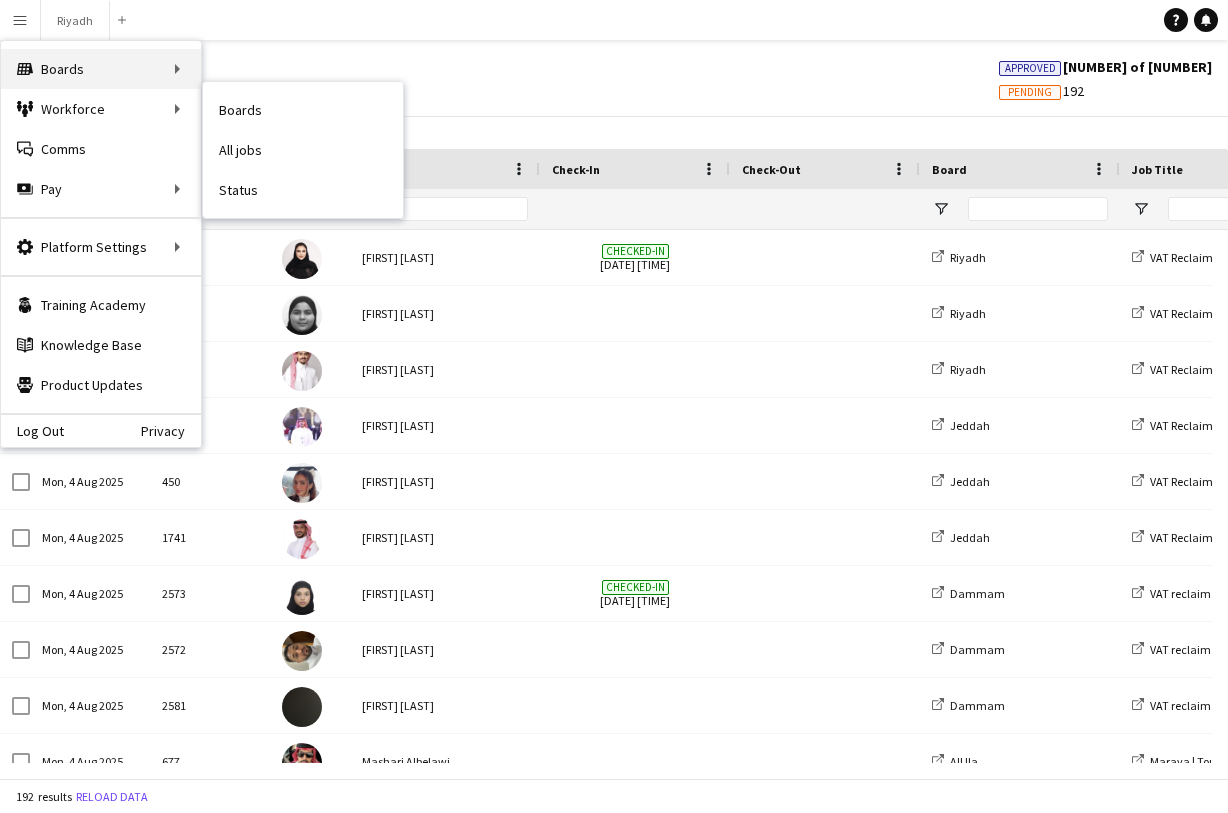 click on "Boards
Boards" at bounding box center [101, 69] 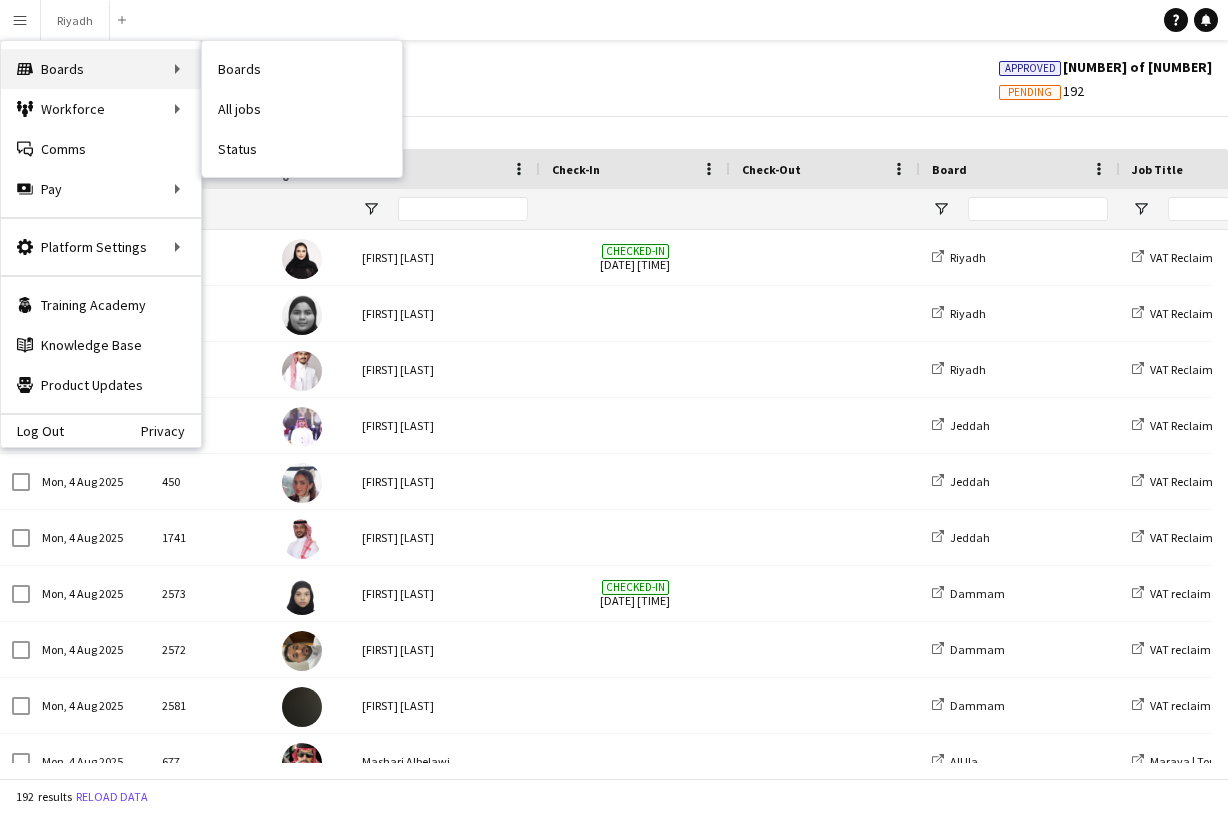 click on "Boards
Boards" at bounding box center (101, 69) 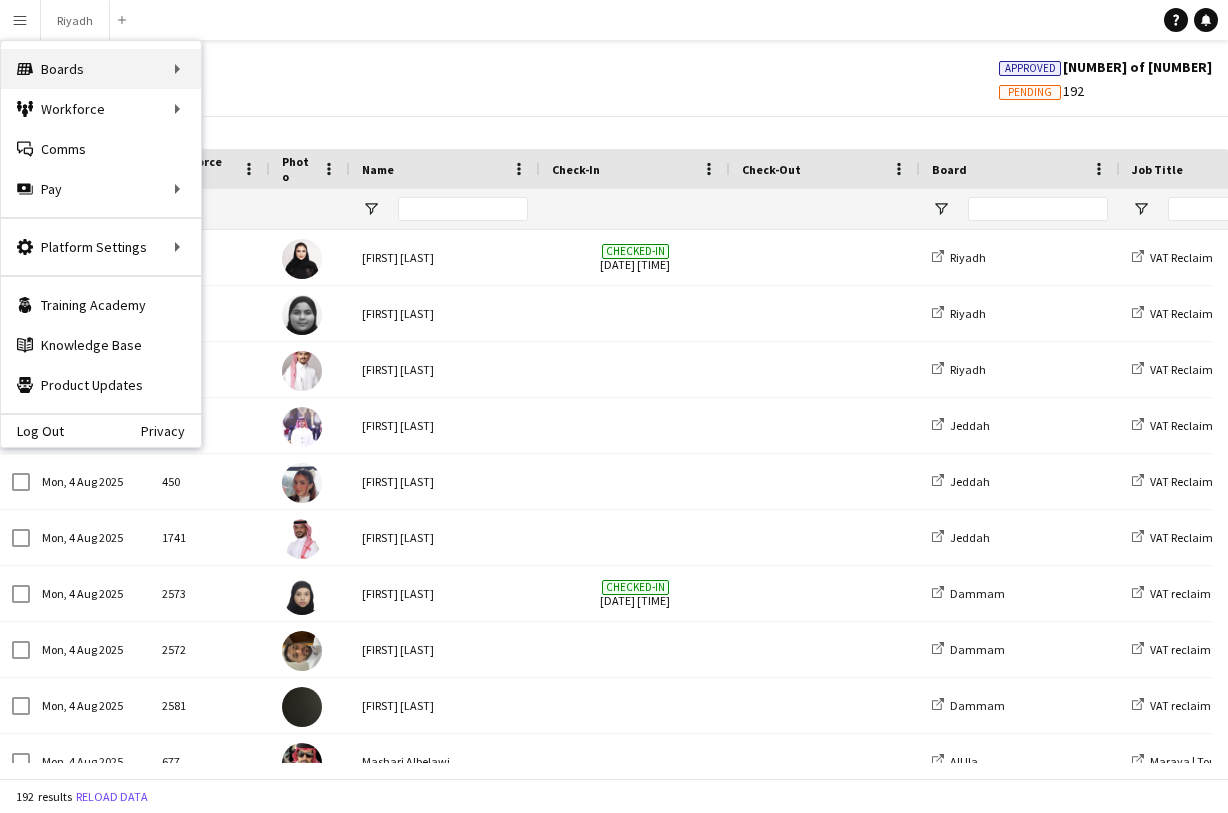 click on "Boards
Boards" at bounding box center [101, 69] 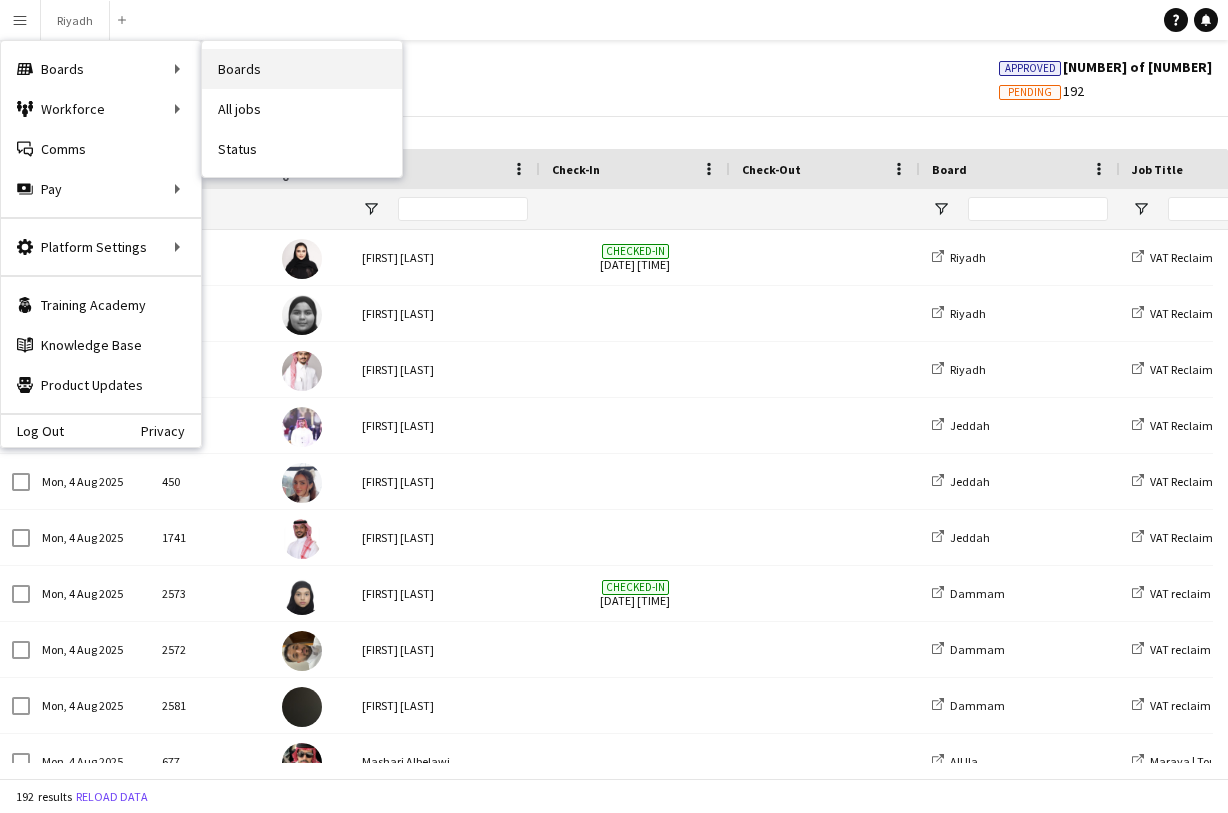 click on "Boards" at bounding box center [302, 69] 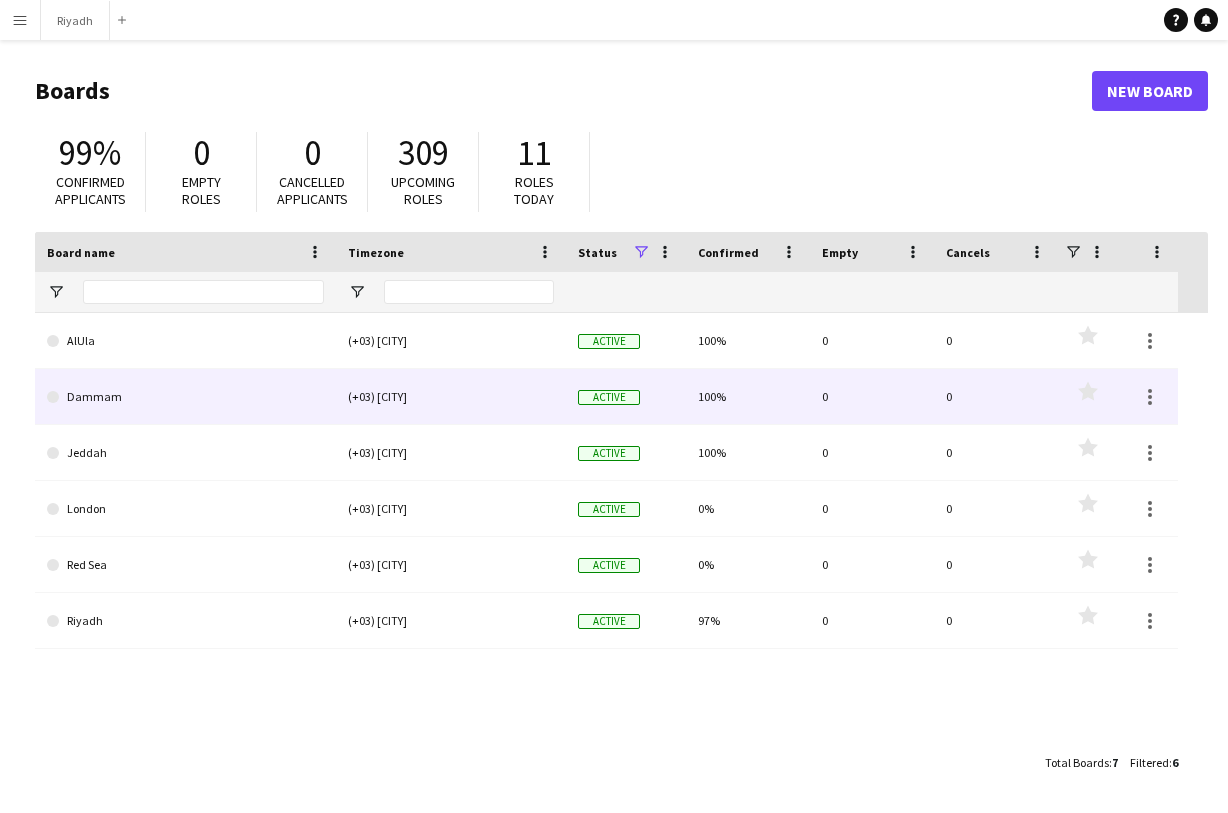 click on "Dammam" 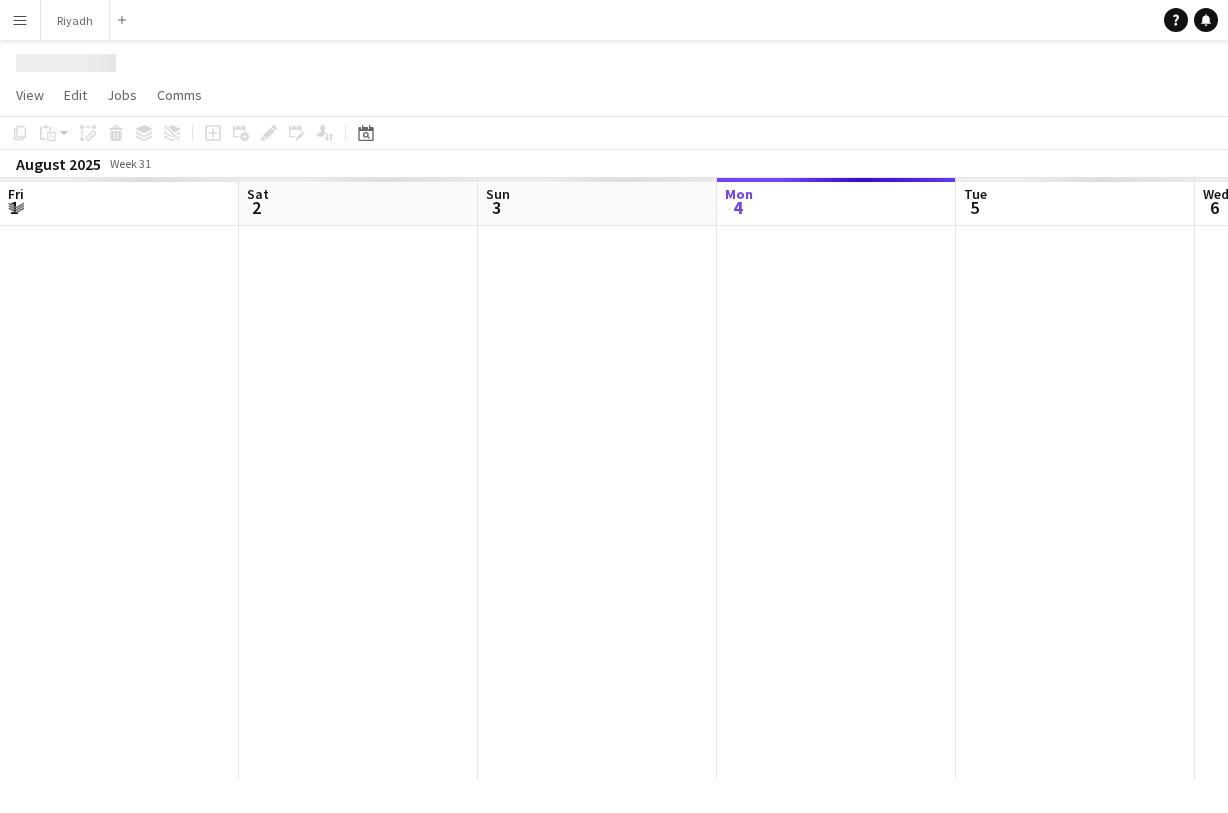 scroll, scrollTop: 0, scrollLeft: 478, axis: horizontal 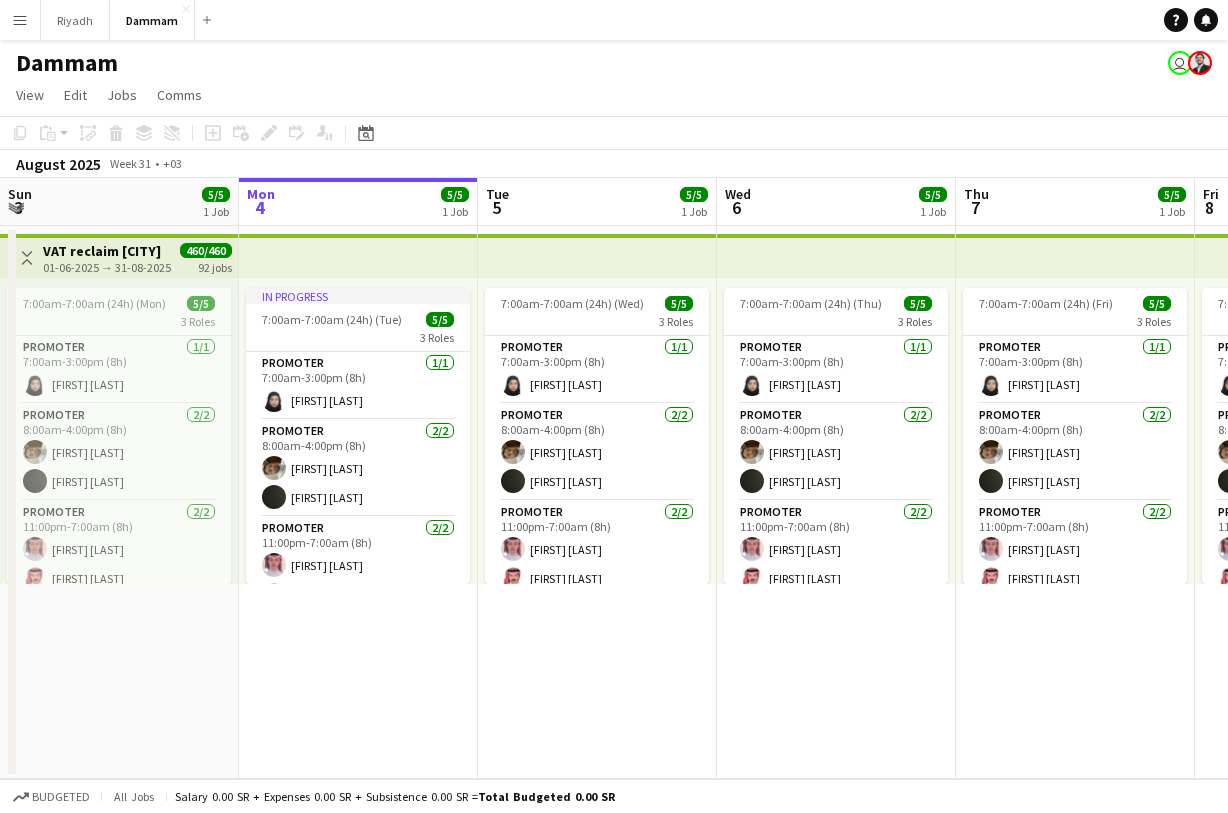 click on "In progress   [TIME]-[TIME] ([DURATION]) (Tue)   5/5   3 Roles   Promoter   1/1   [TIME]-[TIME] ([DURATION])
[FIRST] [LAST]  Promoter   2/2   [TIME]-[TIME] ([DURATION])
[FIRST] [LAST] [FIRST] [LAST]  Promoter   2/2   [TIME]-[TIME] ([DURATION])
[FIRST] [LAST] [FIRST] [LAST]" at bounding box center (358, 502) 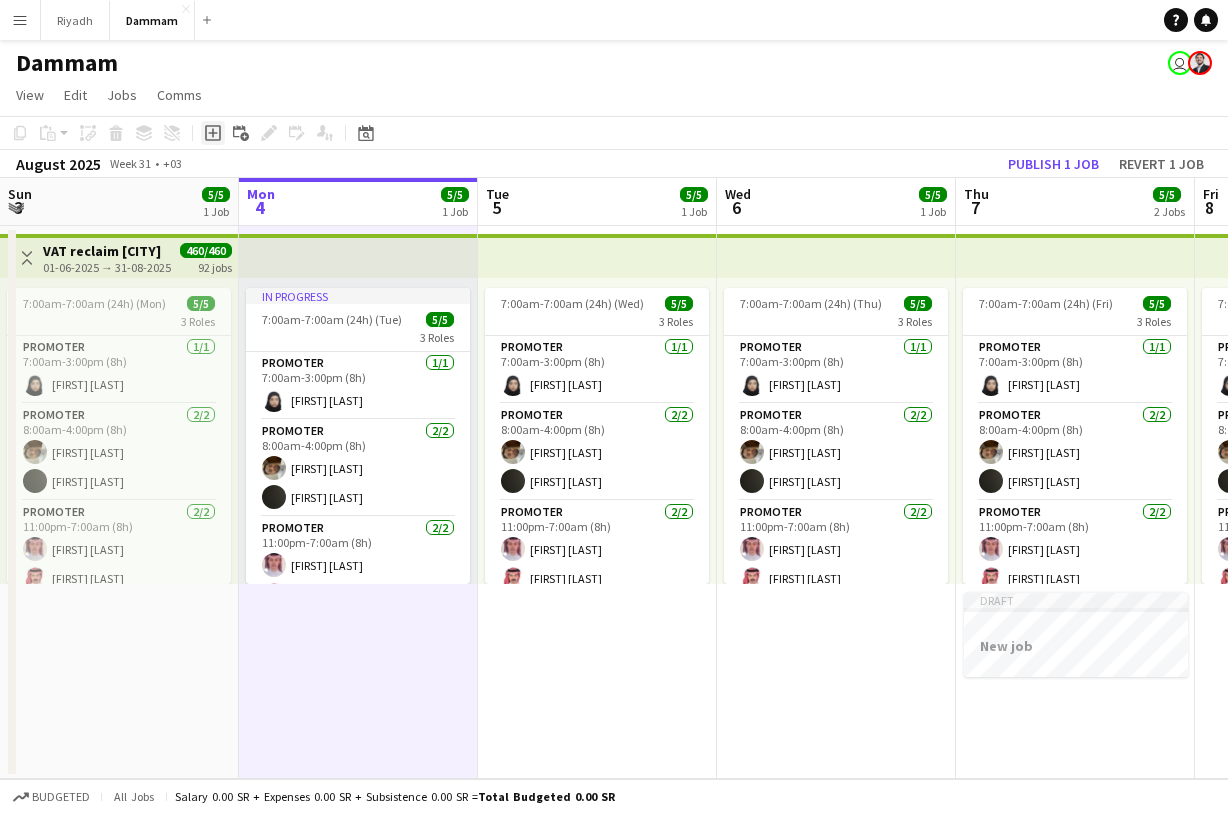 click on "Add job" at bounding box center (213, 133) 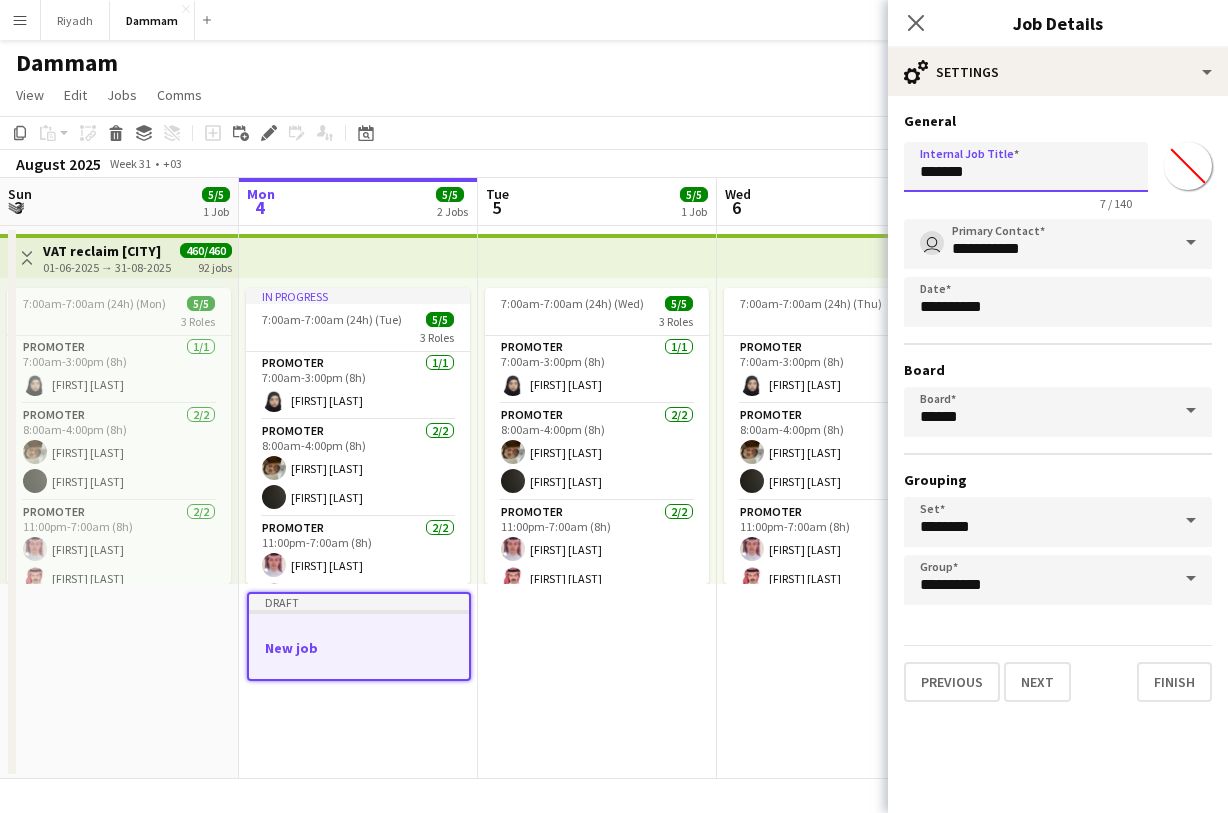 click on "*******" at bounding box center [1026, 167] 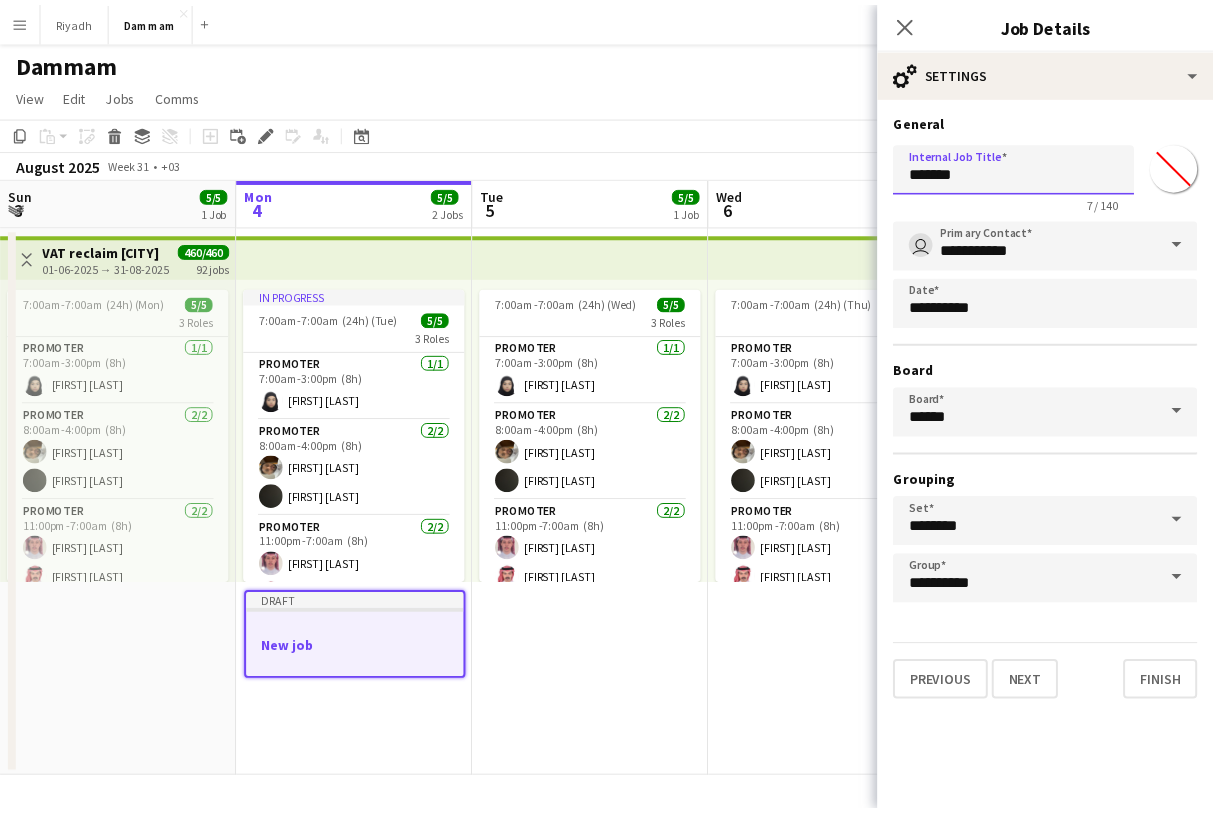 scroll, scrollTop: 0, scrollLeft: 0, axis: both 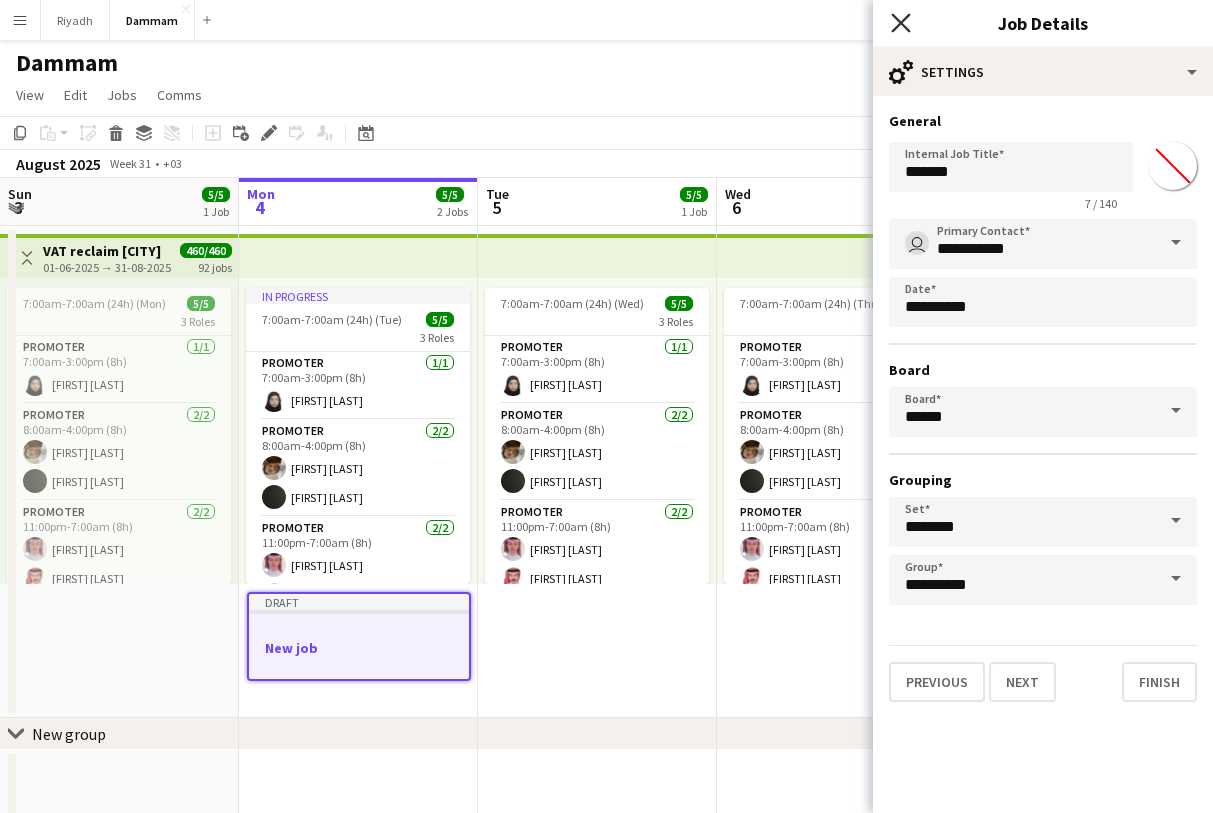 click on "Close pop-in" 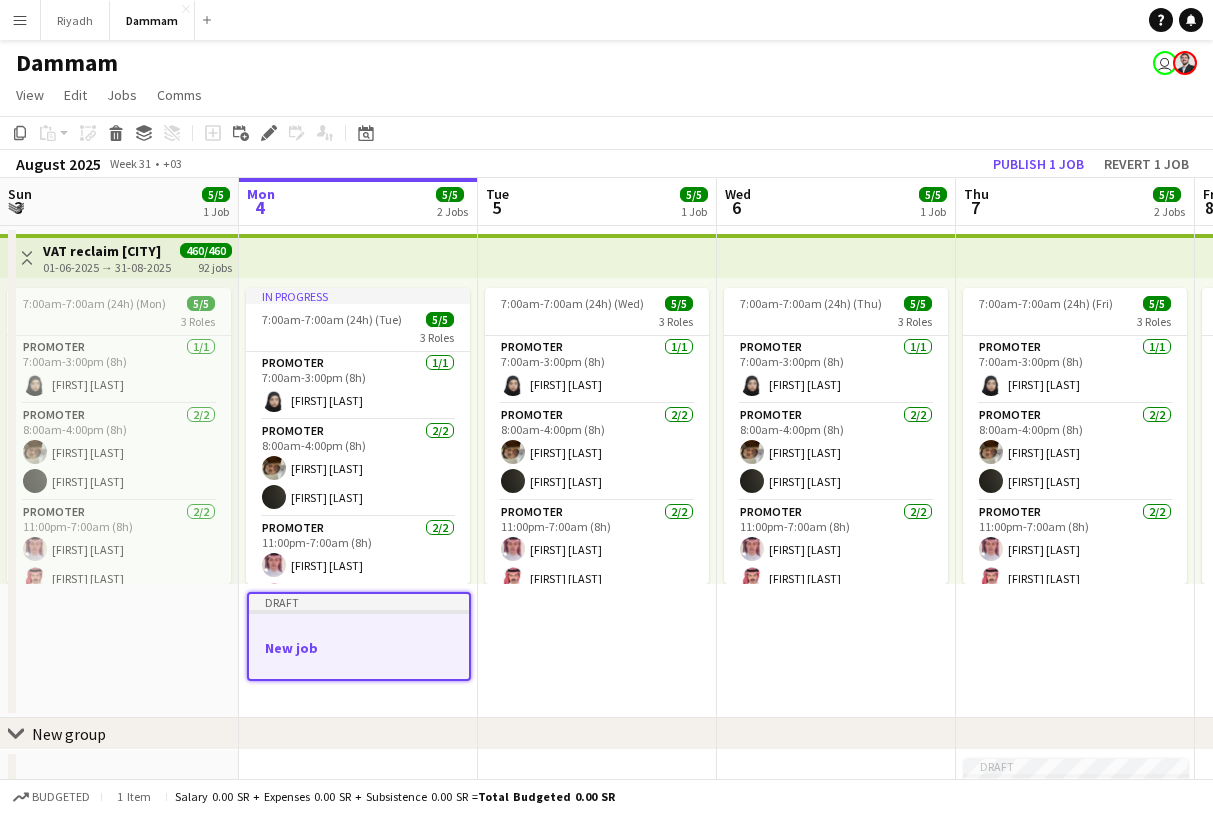 click at bounding box center (359, 629) 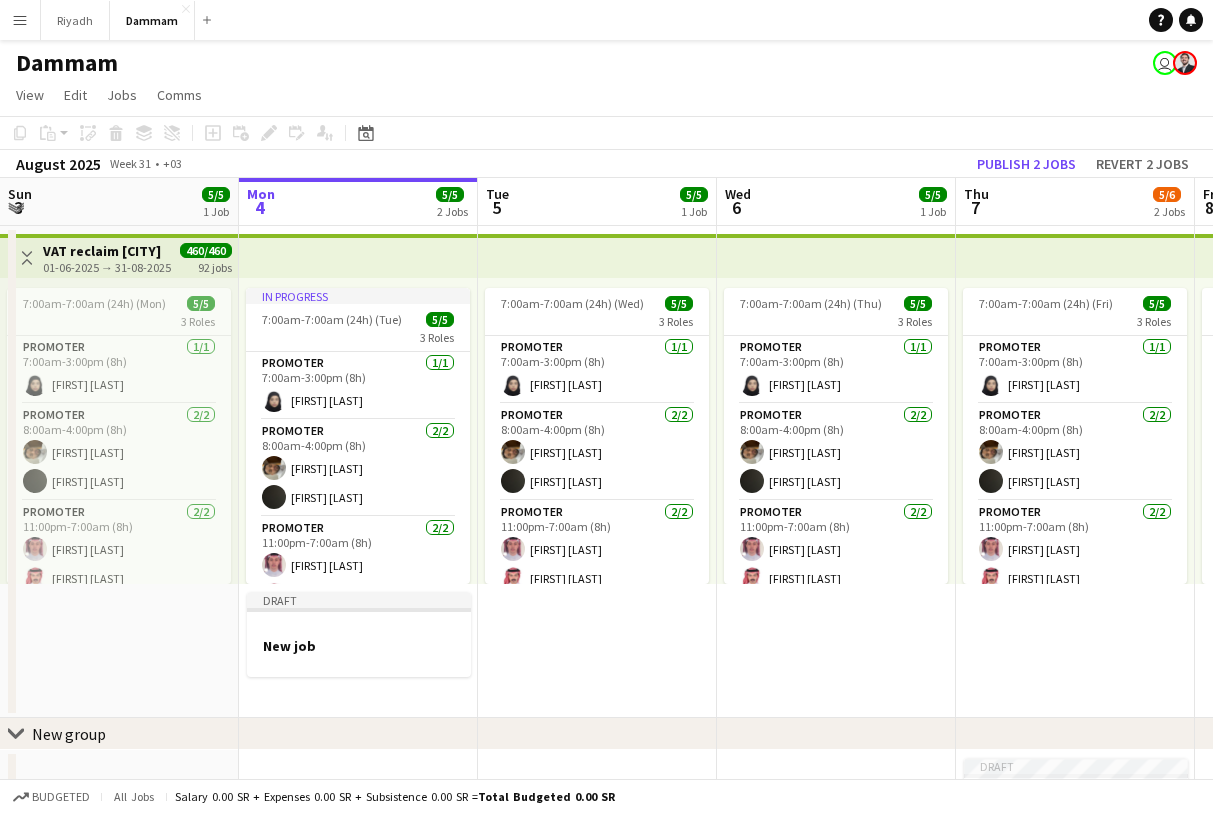 click on "[TIME]-[TIME] ([DURATION]) (Wed)   5/5   3 Roles   Promoter   1/1   [TIME]-[TIME] ([DURATION])
[FIRST] [LAST]  Promoter   2/2   [TIME]-[TIME] ([DURATION])
[FIRST] [LAST] [FIRST] [LAST]  Promoter   2/2   [TIME]-[TIME] ([DURATION])
[FIRST] [LAST] [FIRST] [LAST]" at bounding box center (597, 472) 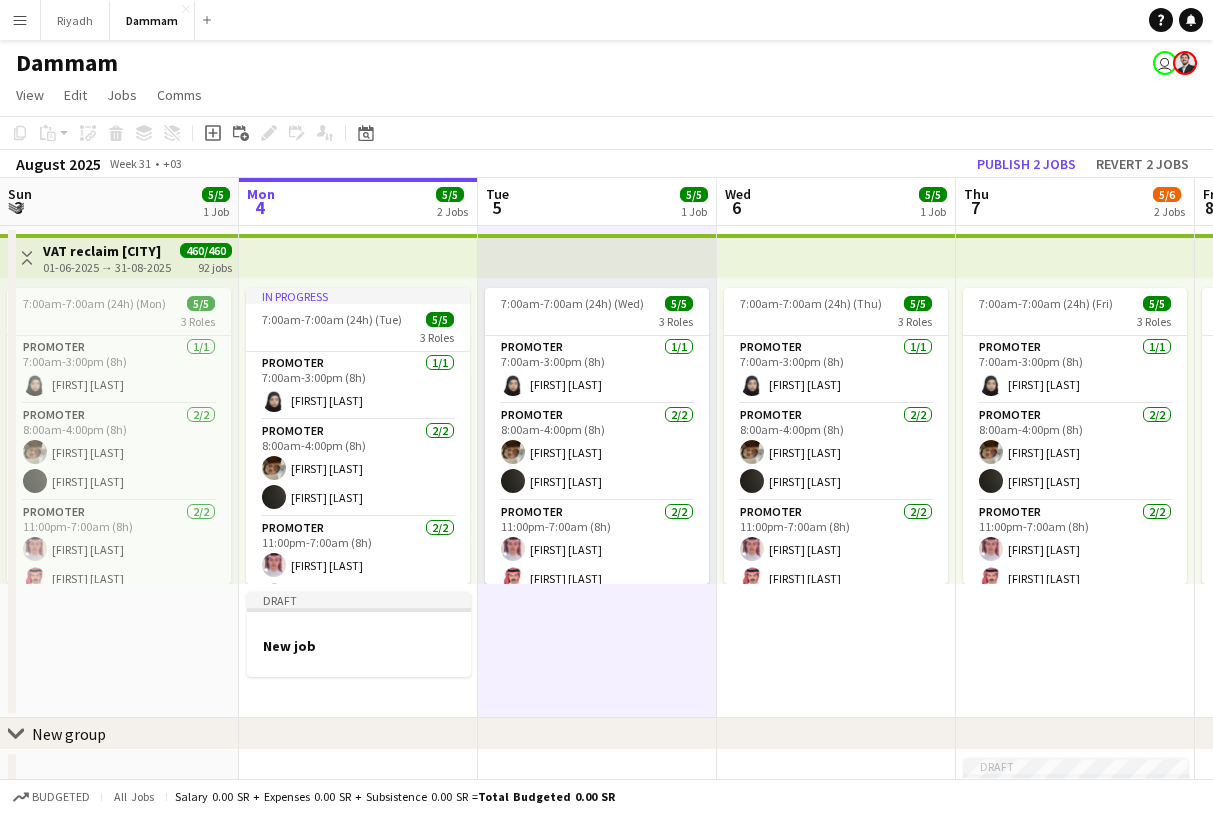 click on "[TIME]-[TIME] ([DURATION]) (Thu)   5/5   3 Roles   Promoter   1/1   [TIME]-[TIME] ([DURATION])
[FIRST] [LAST]  Promoter   2/2   [TIME]-[TIME] ([DURATION])
[FIRST] [LAST] [FIRST] [LAST]  Promoter   2/2   [TIME]-[TIME] ([DURATION])
[FIRST] [LAST] [FIRST] [LAST]" at bounding box center [836, 472] 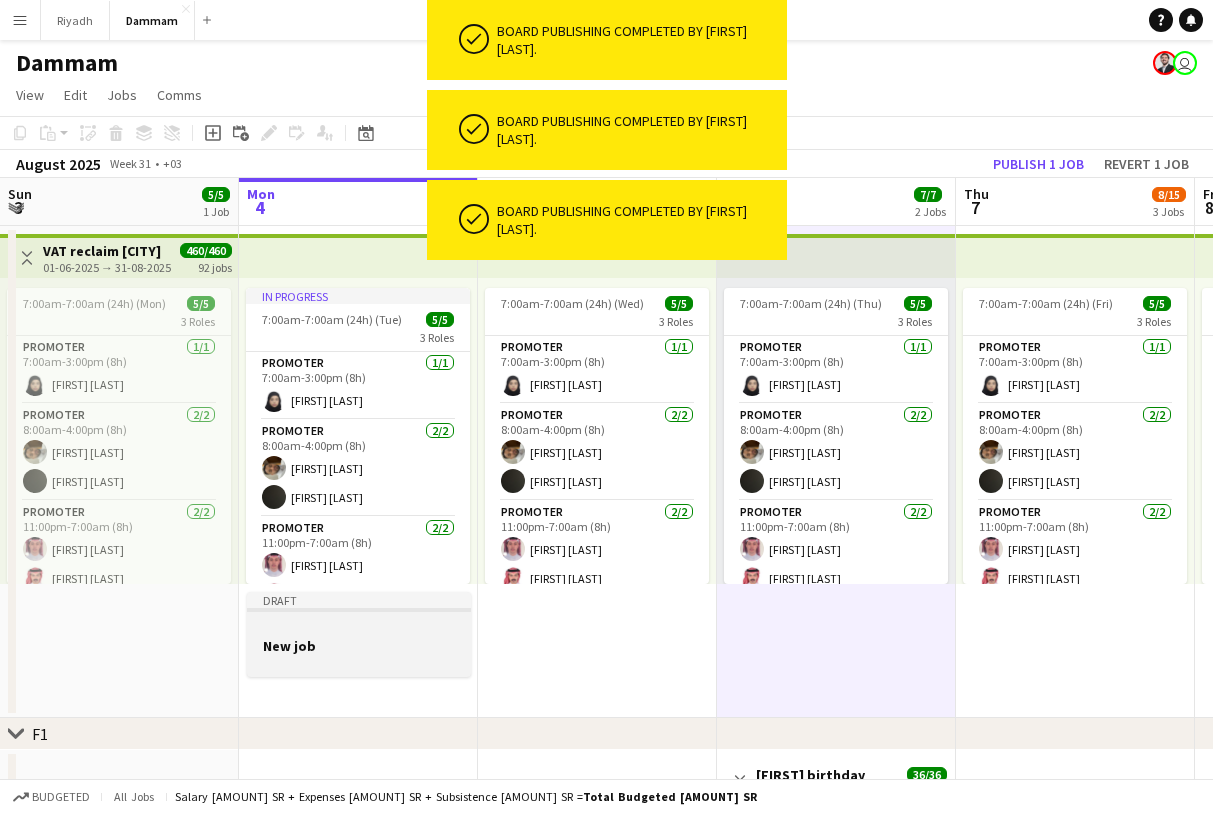 click at bounding box center [359, 627] 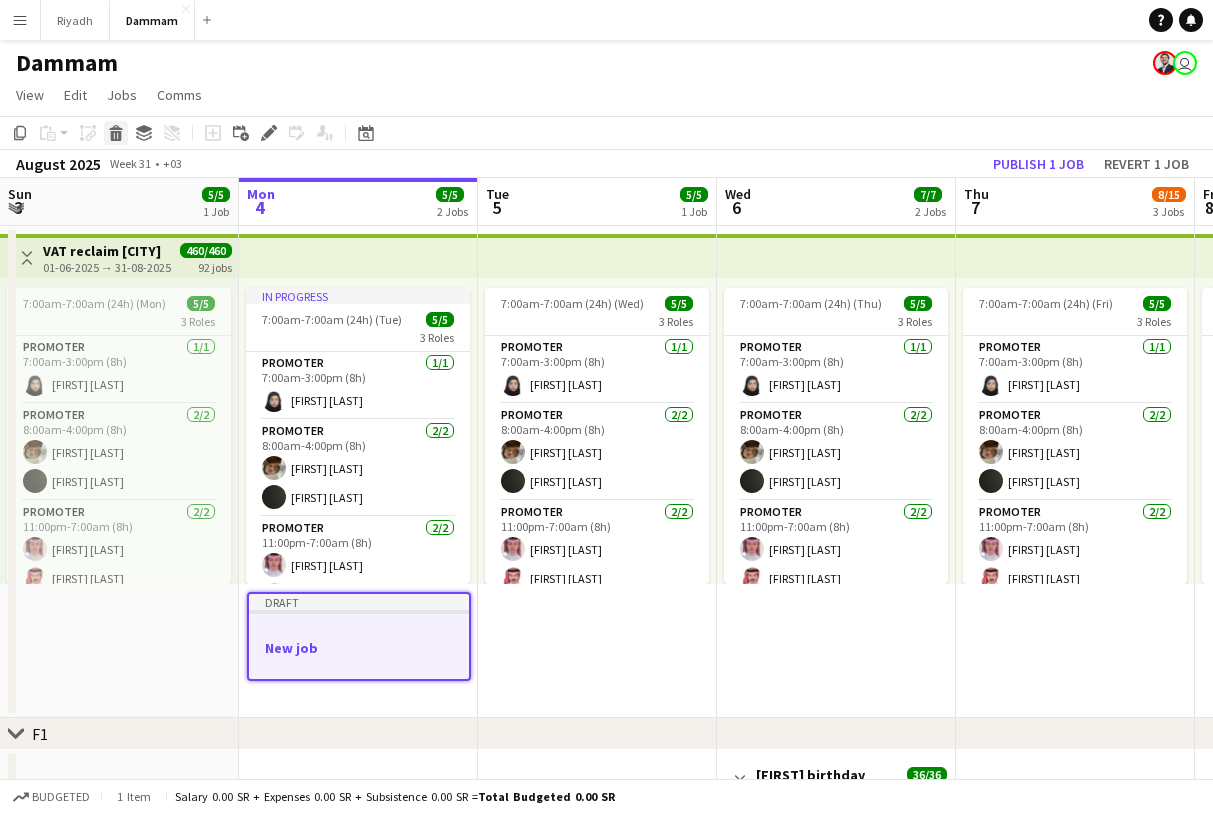 click 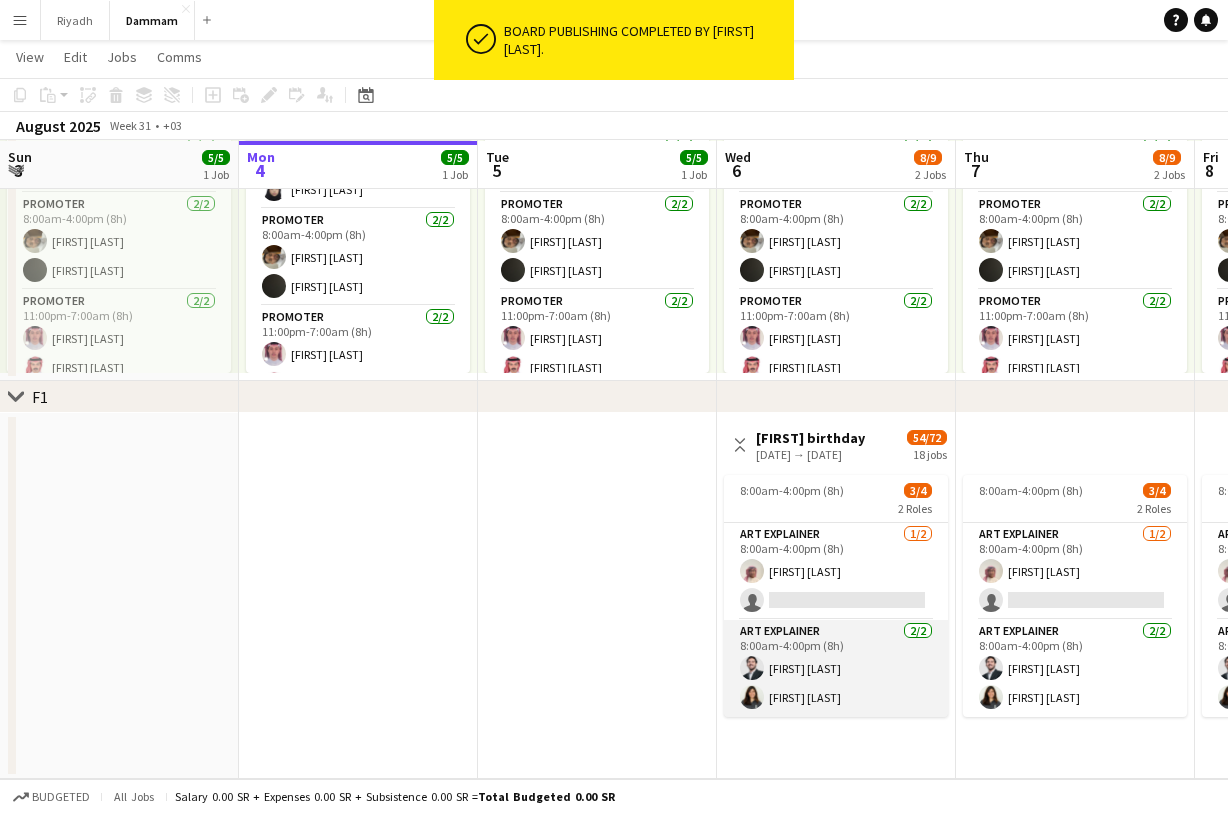 scroll, scrollTop: 209, scrollLeft: 0, axis: vertical 